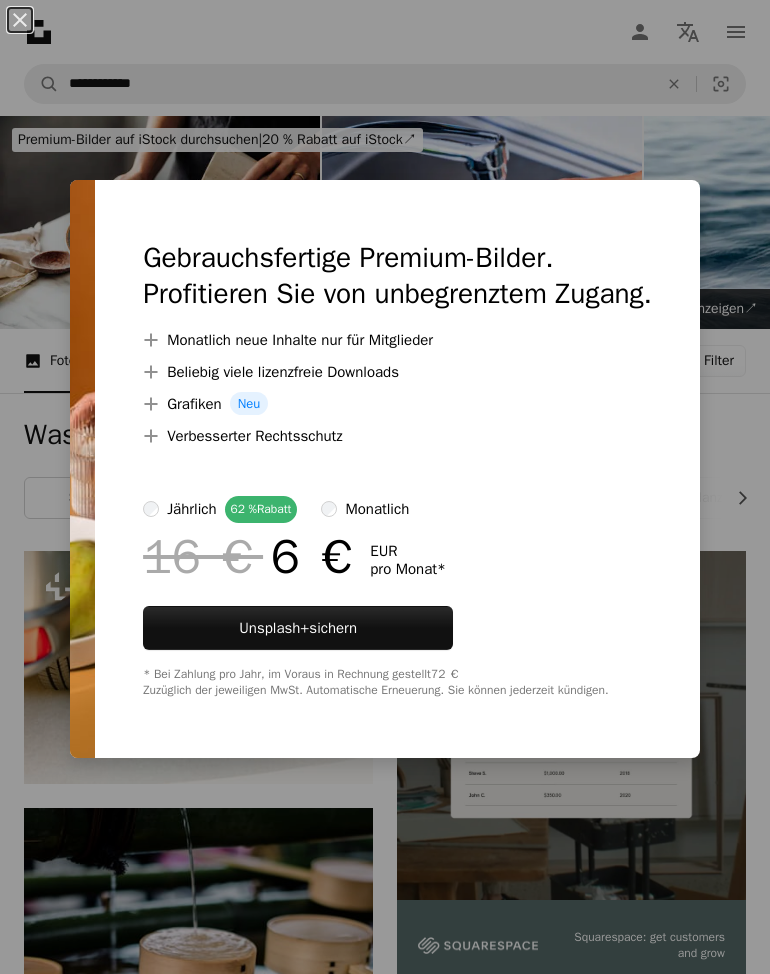 scroll, scrollTop: 2689, scrollLeft: 0, axis: vertical 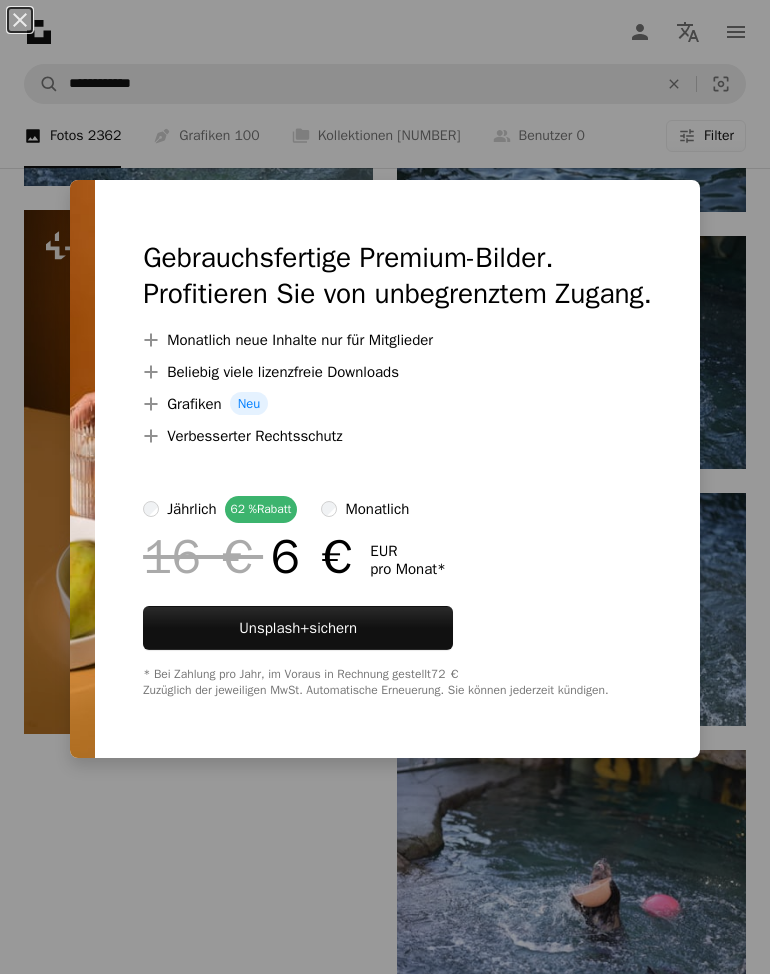 click on "An X shape Gebrauchsfertige Premium-Bilder. Profitieren Sie von unbegrenztem Zugang. A plus sign Monatlich neue Inhalte nur für Mitglieder A plus sign Beliebig viele lizenzfreie Downloads A plus sign Grafiken  Neu A plus sign Verbesserter Rechtsschutz jährlich 62 %  Rabatt monatlich 16 €   6 € EUR pro Monat * Unsplash+  sichern * Bei Zahlung pro Jahr, im Voraus in Rechnung gestellt  72 € Zuzüglich der jeweiligen MwSt. Automatische Erneuerung. Sie können jederzeit kündigen." at bounding box center (385, 487) 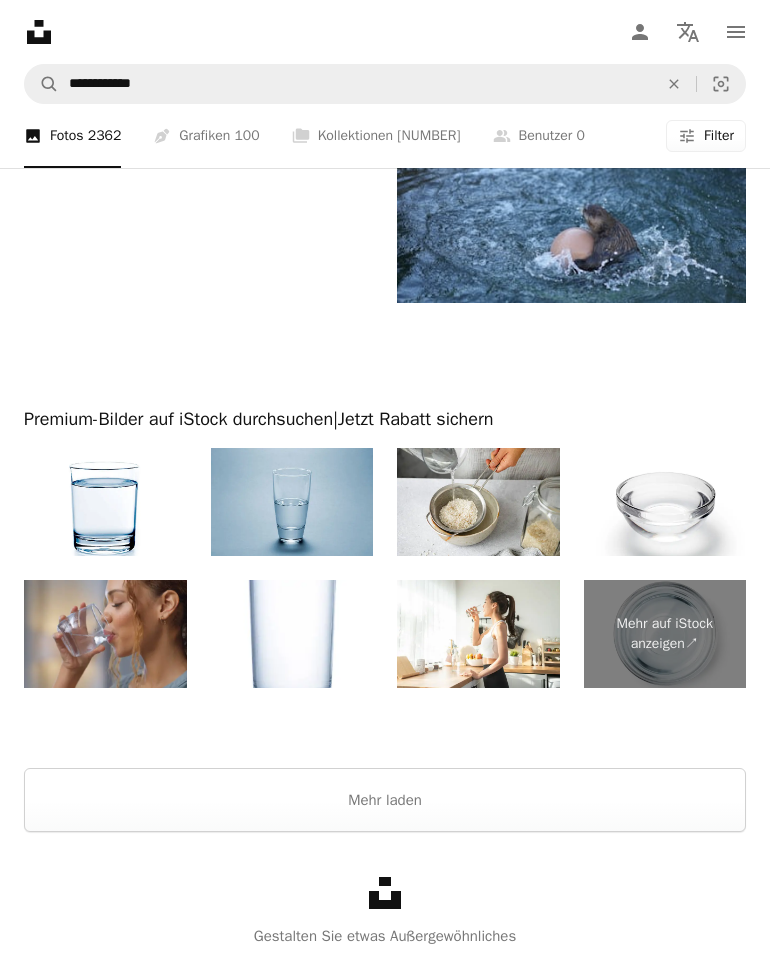 scroll, scrollTop: 3900, scrollLeft: 0, axis: vertical 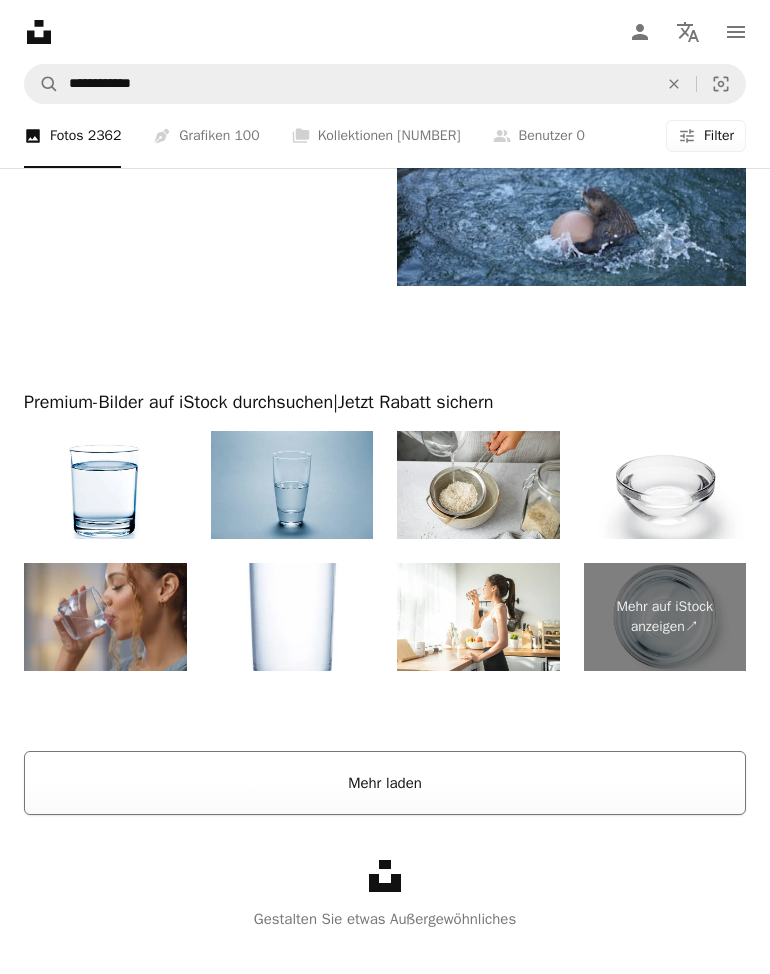 click on "Mehr laden" at bounding box center (385, 783) 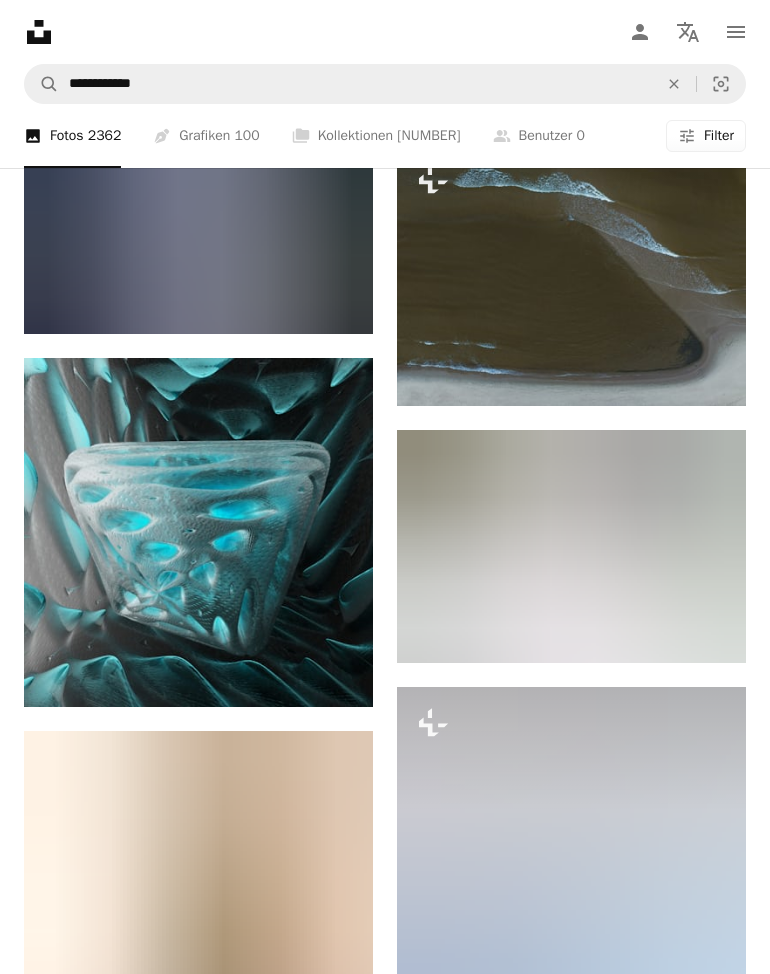 scroll, scrollTop: 129660, scrollLeft: 0, axis: vertical 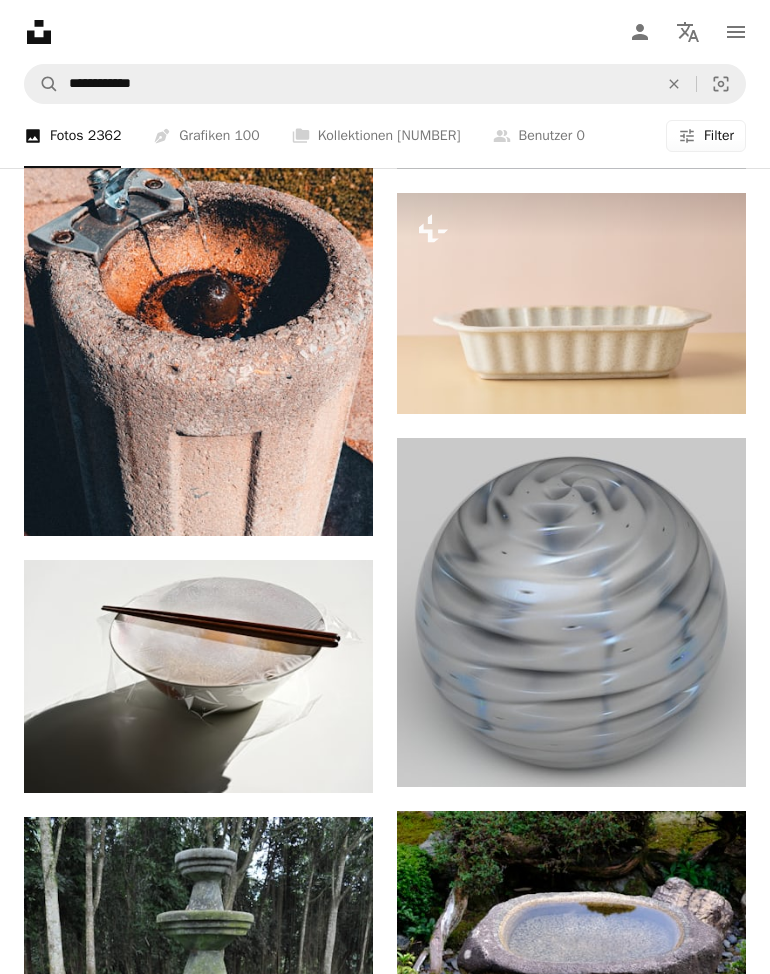 click on "Unsplash logo Unsplash-Startseite A photo Pen Tool A compass A stack of folders Download Person Localization icon navigation menu" at bounding box center [385, 32] 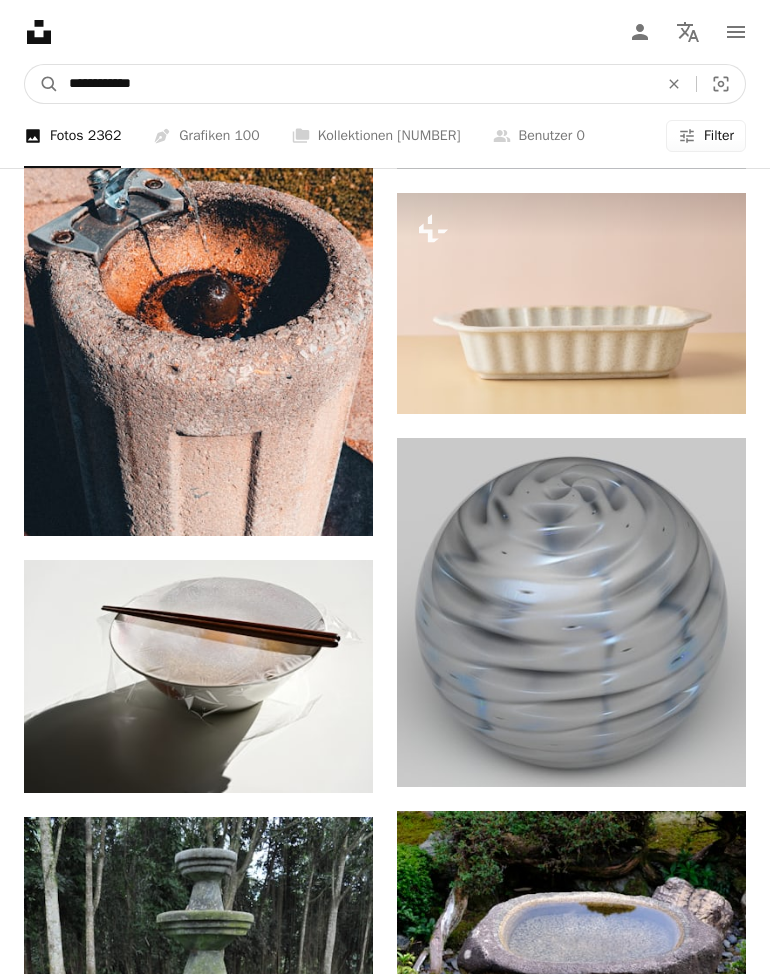 click on "**********" at bounding box center (355, 84) 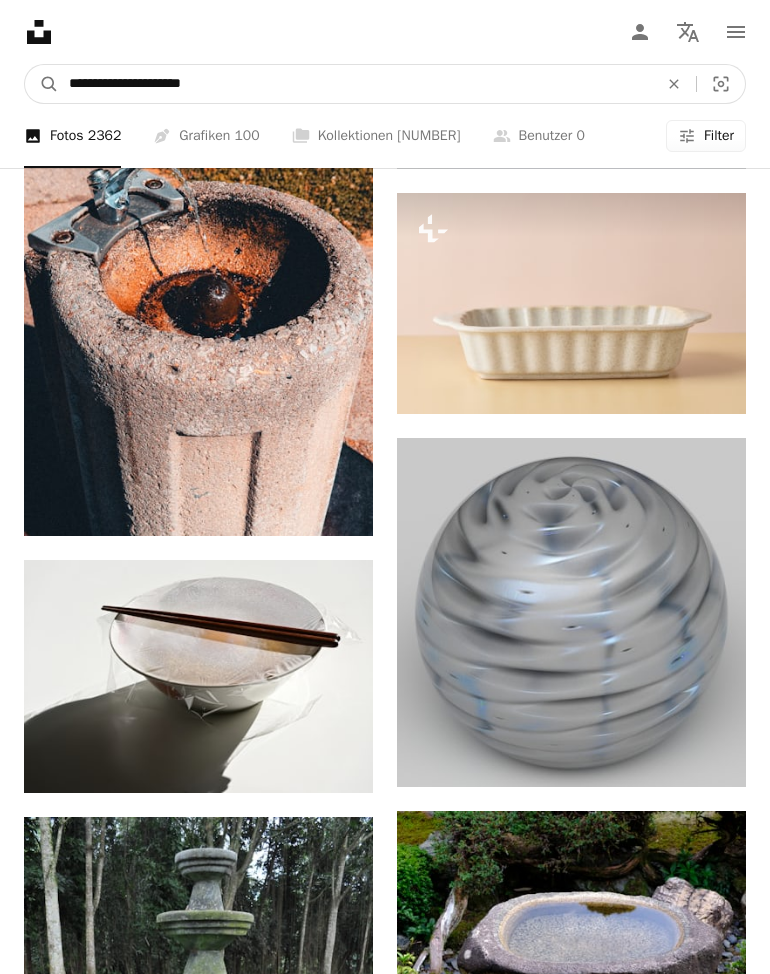 type on "**********" 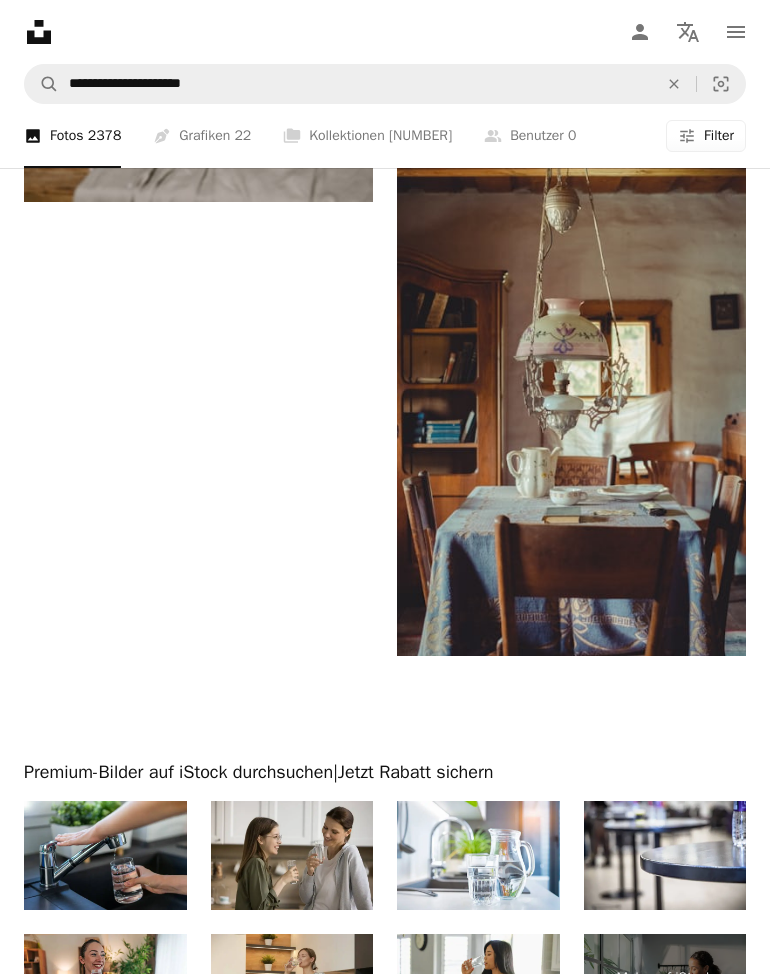 scroll, scrollTop: 5278, scrollLeft: 0, axis: vertical 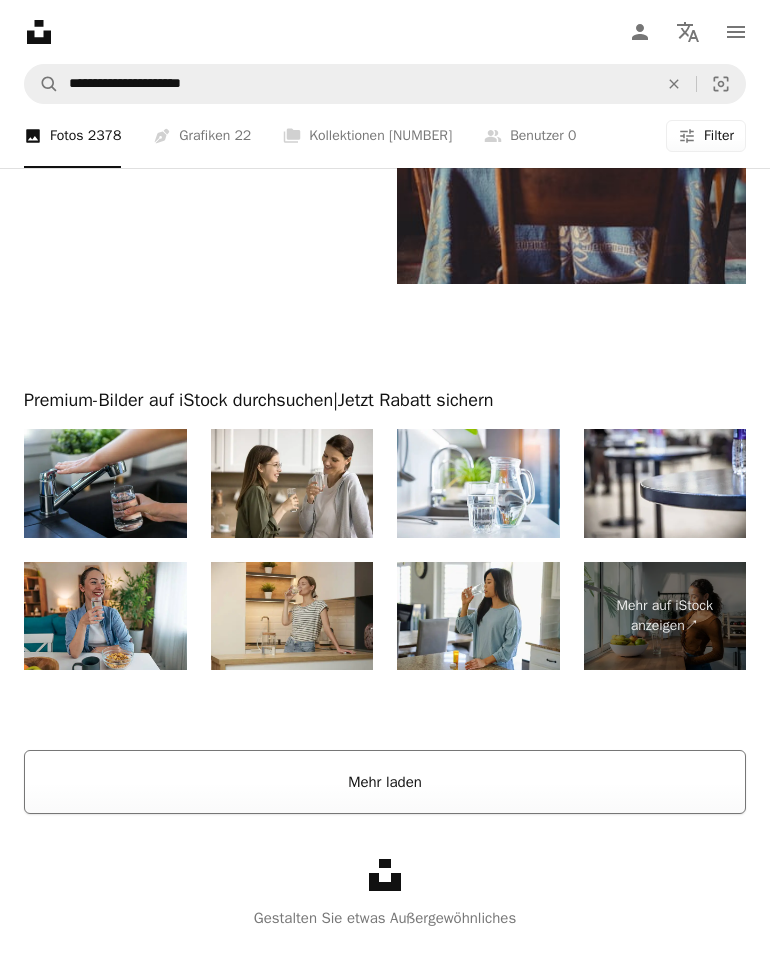 click on "Mehr laden" at bounding box center (385, 782) 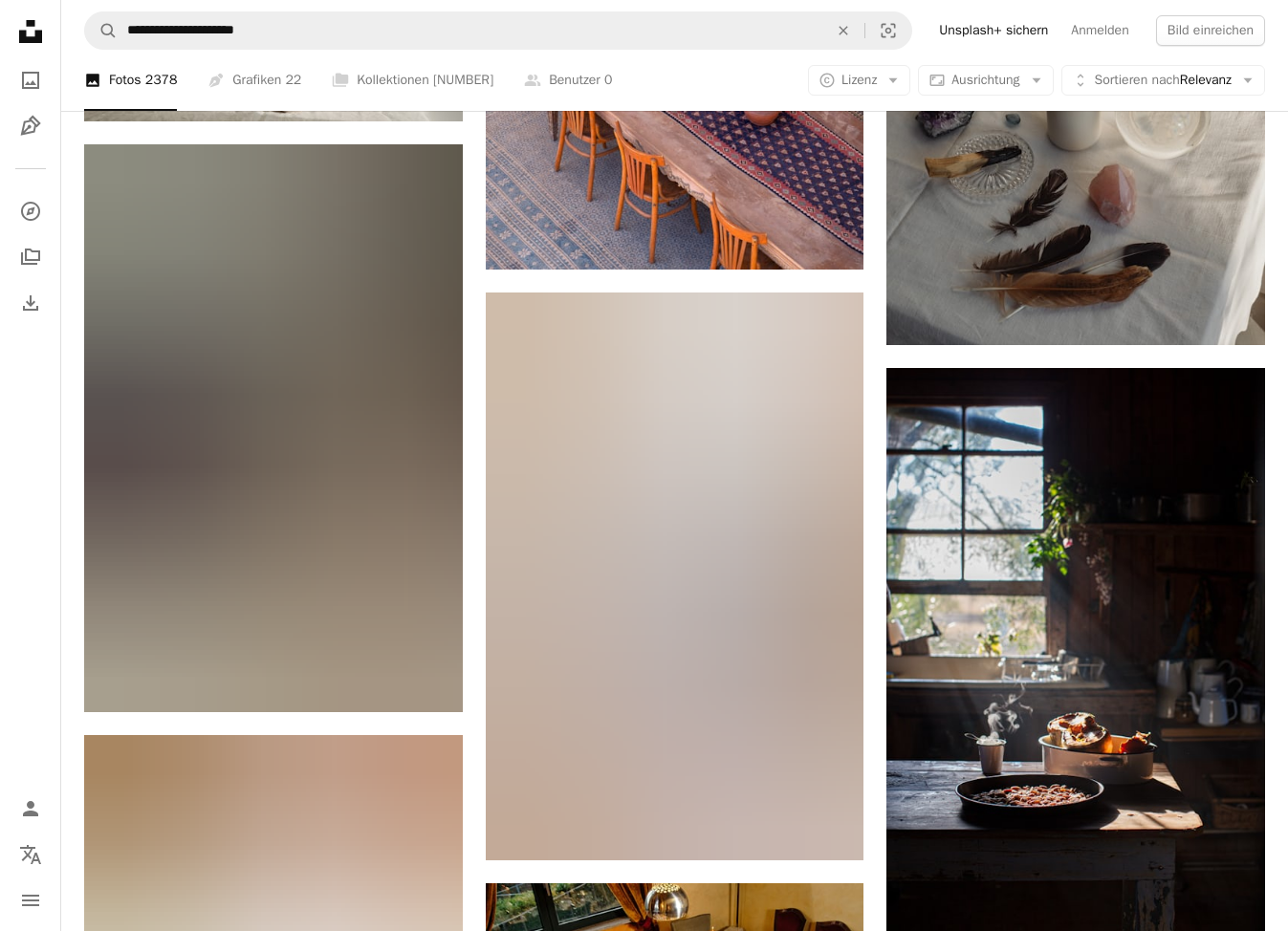 scroll, scrollTop: 52781, scrollLeft: 0, axis: vertical 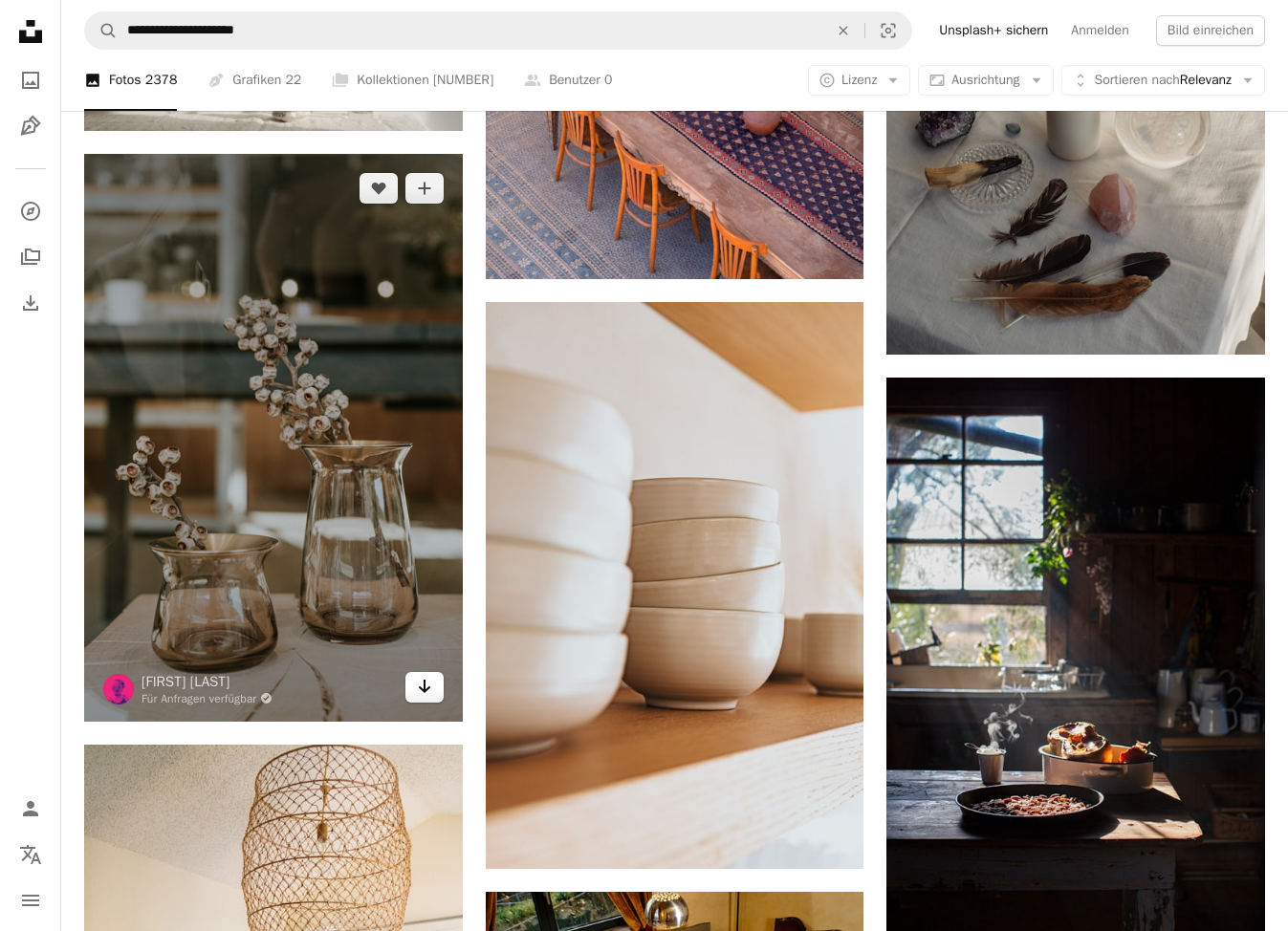 click on "Arrow pointing down" at bounding box center [425, 687] 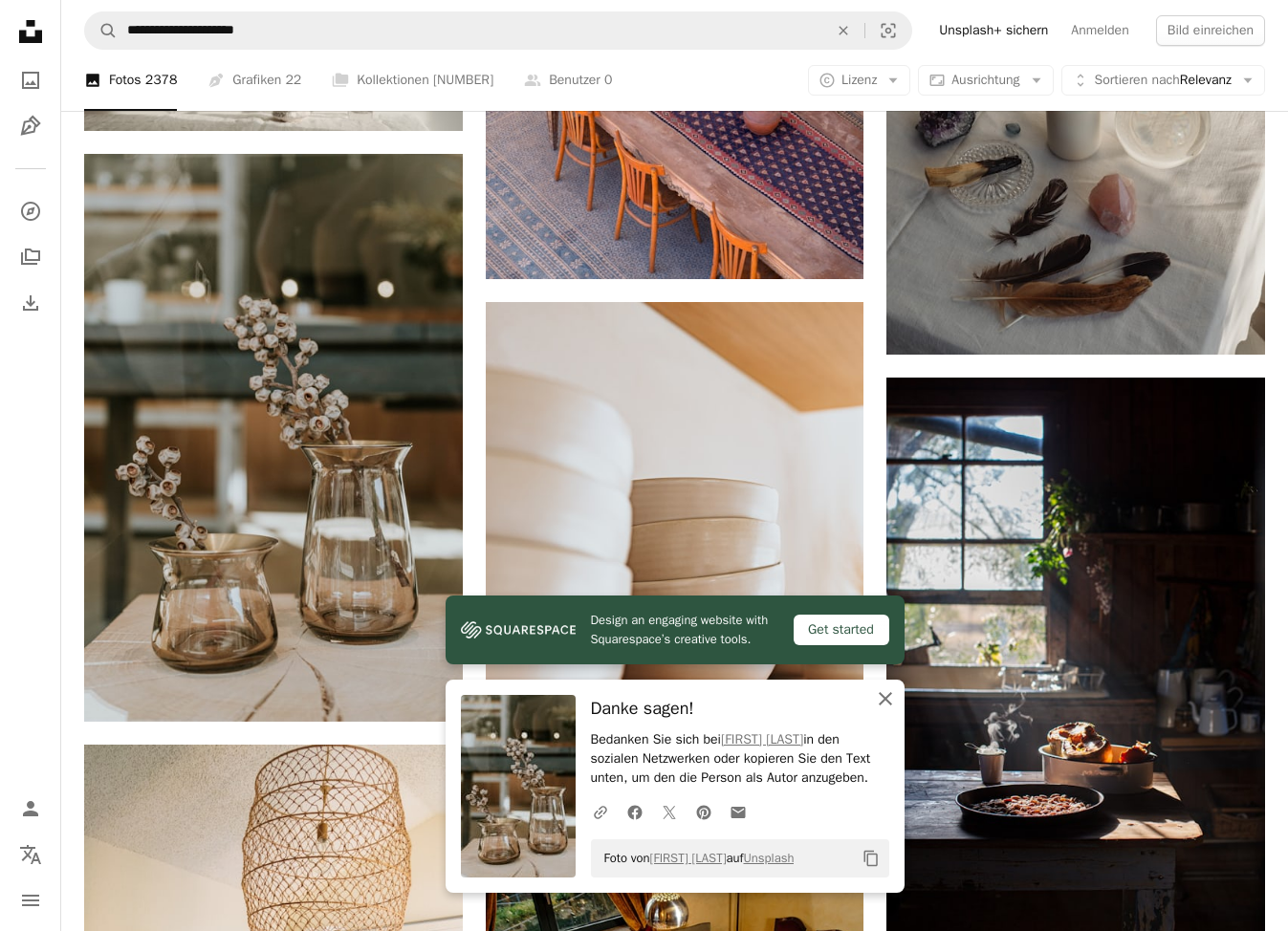 click on "An X shape" 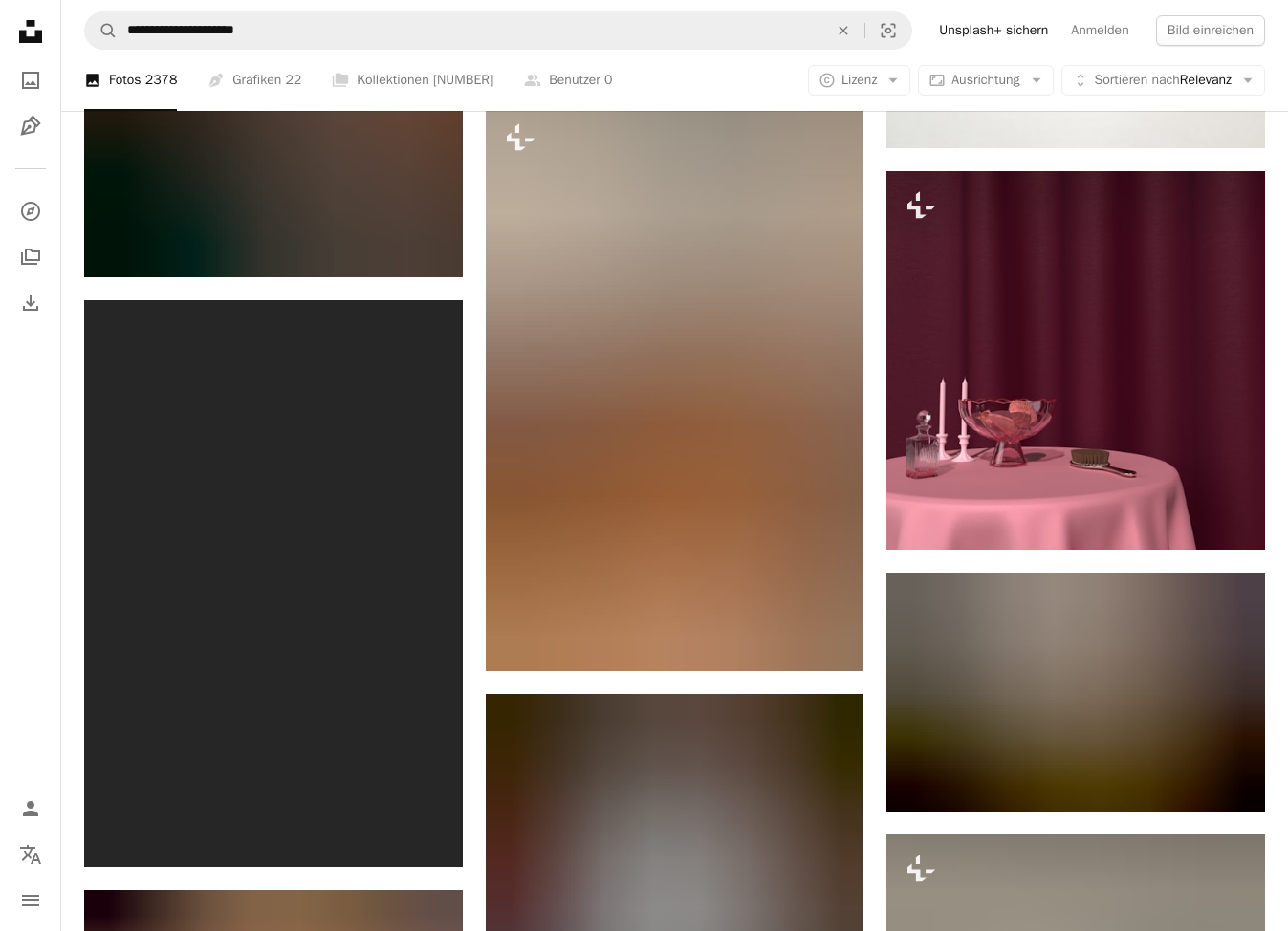 scroll, scrollTop: 89850, scrollLeft: 0, axis: vertical 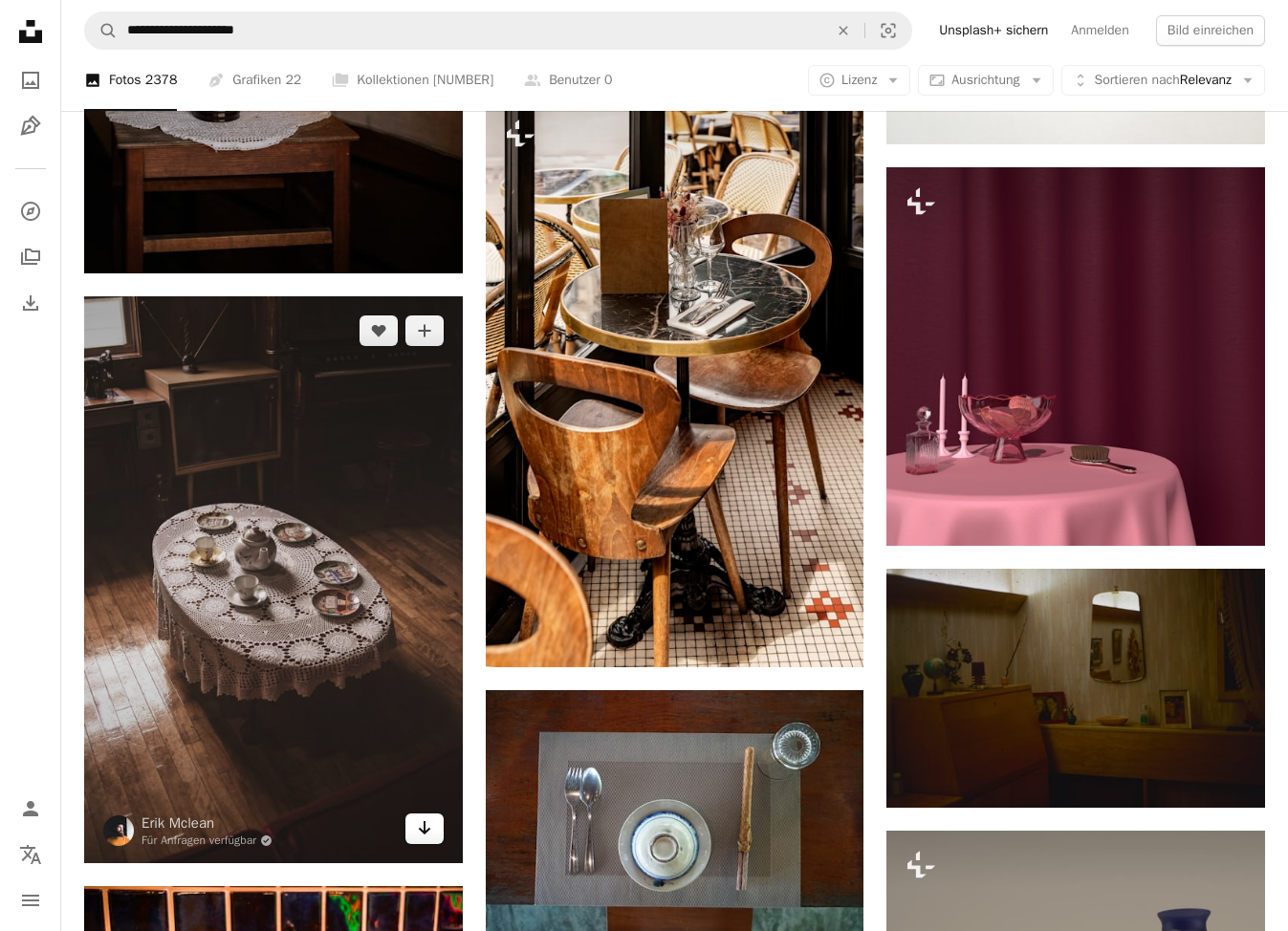 click on "Arrow pointing down" 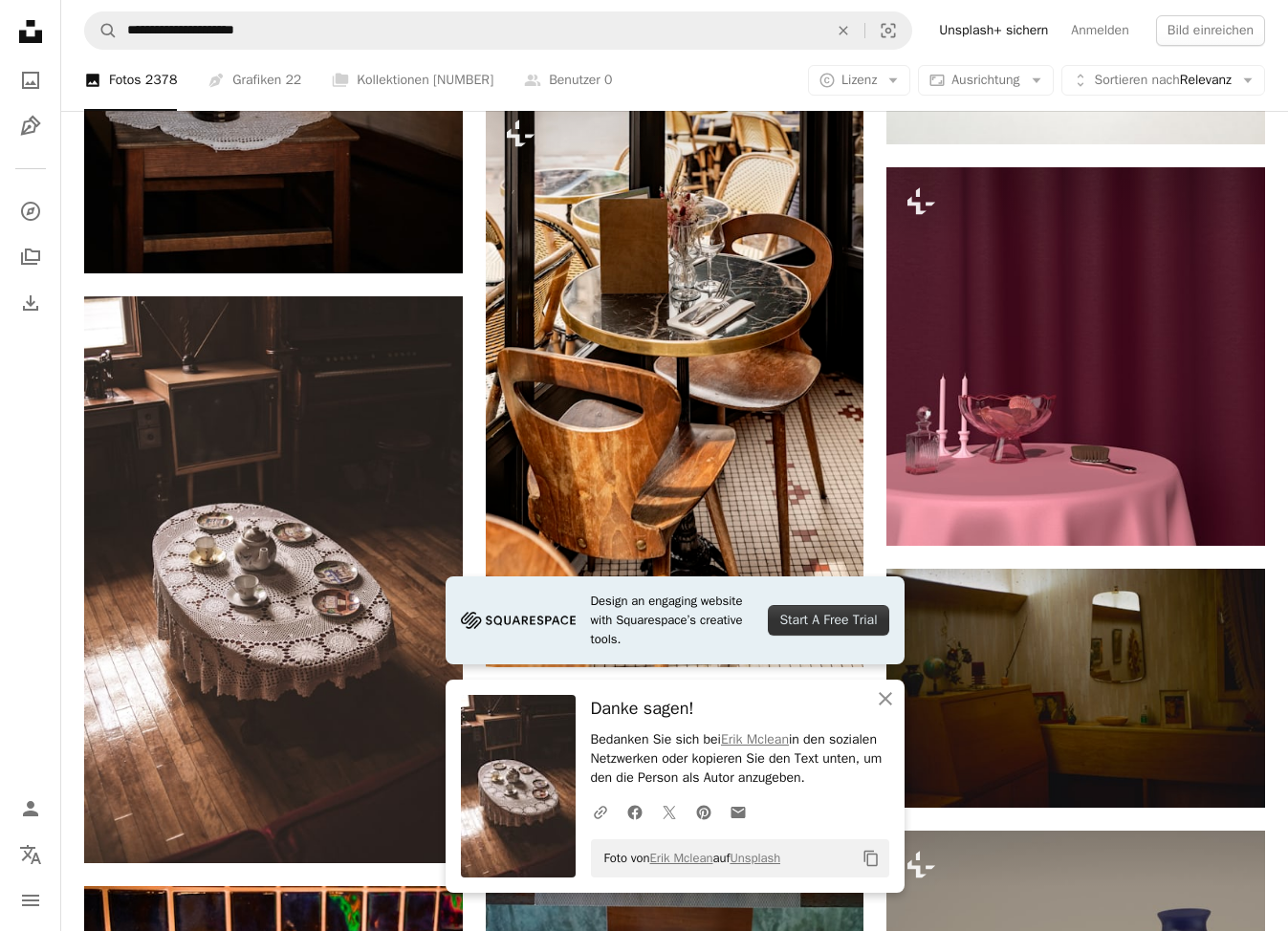 click on "Plus sign for Unsplash+ A heart A plus sign [FIRST] [LAST] Für Unsplash+ A lock Herunterladen Plus sign for Unsplash+ A heart A plus sign [FIRST] [LAST] Für Unsplash+ A lock Herunterladen Plus sign for Unsplash+ A heart A plus sign [FIRST] [LAST] Für Unsplash+ A lock Herunterladen A heart A plus sign [FIRST] [LAST] Arrow pointing down A heart A plus sign [FIRST] [LAST] Für Anfragen verfügbar A checkmark inside of a circle Arrow pointing down Plus sign for Unsplash+ A heart A plus sign [FIRST] [LAST] Für Unsplash+ A lock Herunterladen A heart A plus sign [FIRST] [LAST] Für Anfragen verfügbar A checkmark inside of a circle Arrow pointing down Plus sign for Unsplash+ A heart A plus sign [FIRST] [LAST] Für Unsplash+ A lock Herunterladen A heart A plus sign [FIRST] [LAST] Für Anfragen verfügbar A checkmark inside of a circle Arrow pointing down A heart A plus sign [FIRST] [LAST] Arrow pointing down The best in on-brand content creation Learn More A heart A plus sign [FIRST] [LAST]" at bounding box center [674, -42875] 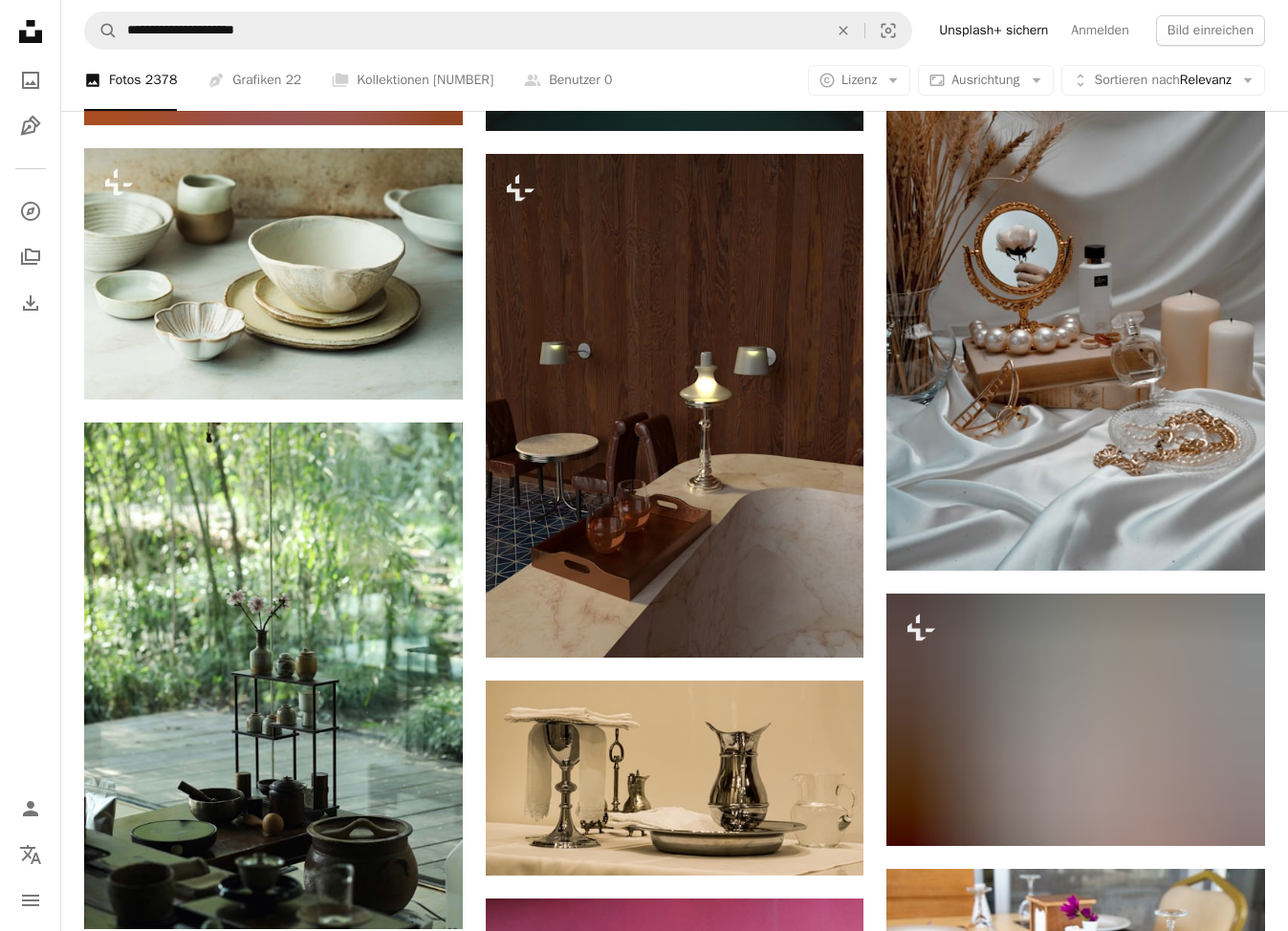 scroll, scrollTop: 94230, scrollLeft: 0, axis: vertical 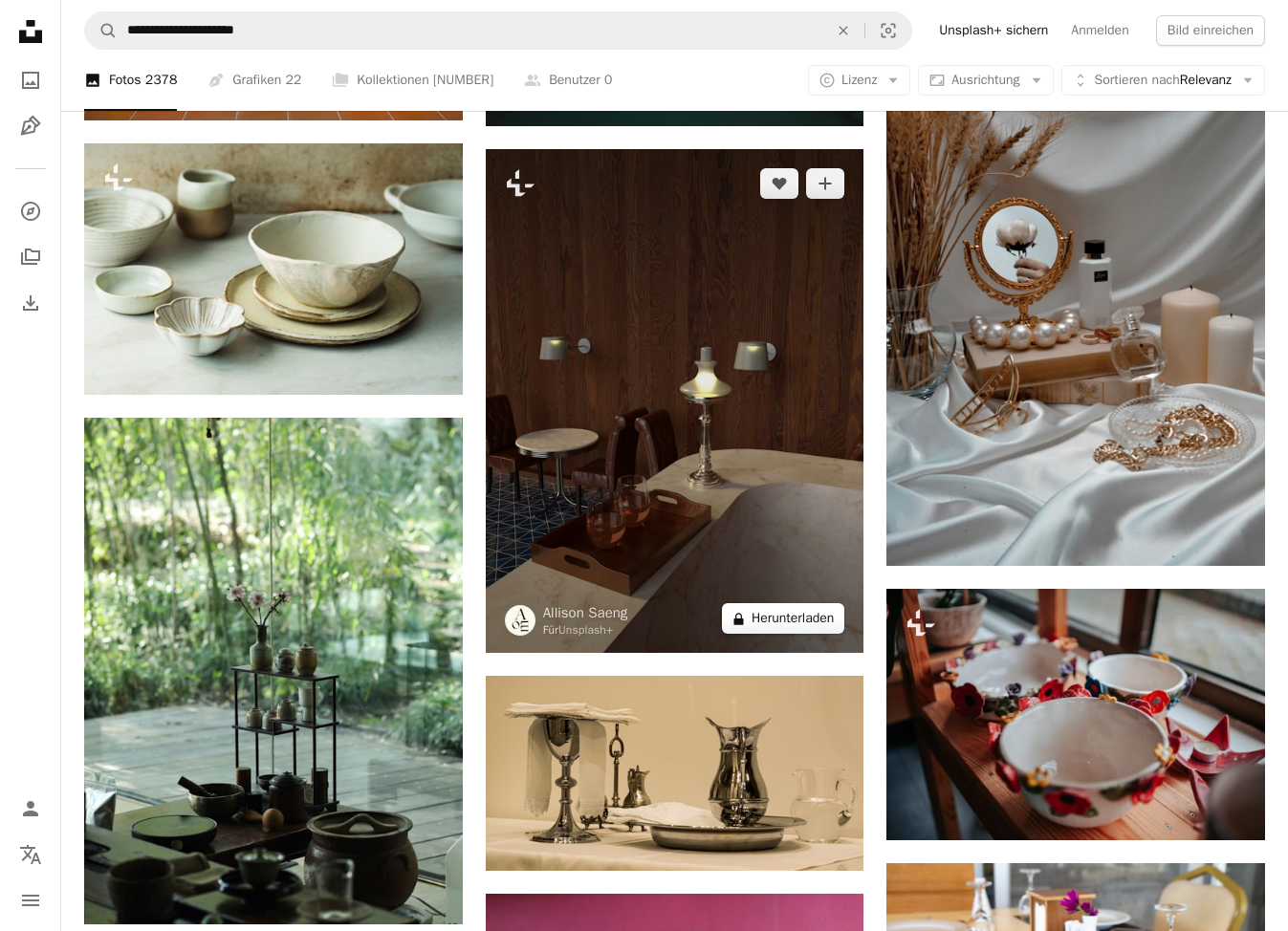 click on "A lock   Herunterladen" at bounding box center (783, 618) 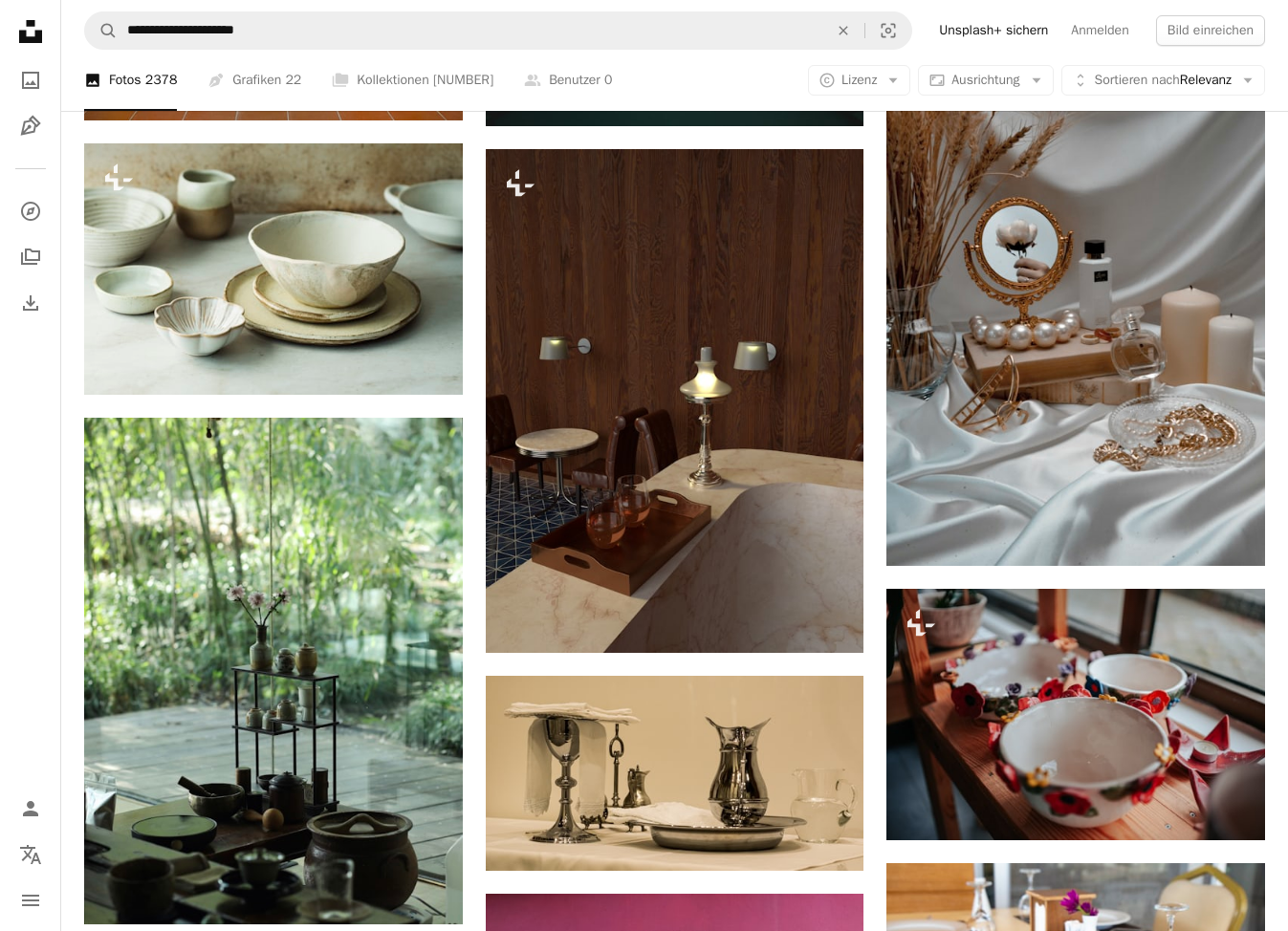 click on "An X shape Gebrauchsfertige Premium-Bilder. Profitieren Sie von unbegrenztem Zugang. A plus sign Monatlich neue Inhalte nur für Mitglieder A plus sign Beliebig viele lizenzfreie Downloads A plus sign Grafiken  Neu A plus sign Verbesserter Rechtsschutz jährlich 62 %  Rabatt monatlich 16 €   6 € EUR pro Monat * Unsplash+  sichern * Bei Zahlung pro Jahr, im Voraus in Rechnung gestellt  72 € Zuzüglich der jeweiligen MwSt. Automatische Erneuerung. Sie können jederzeit kündigen." at bounding box center [644, 4239] 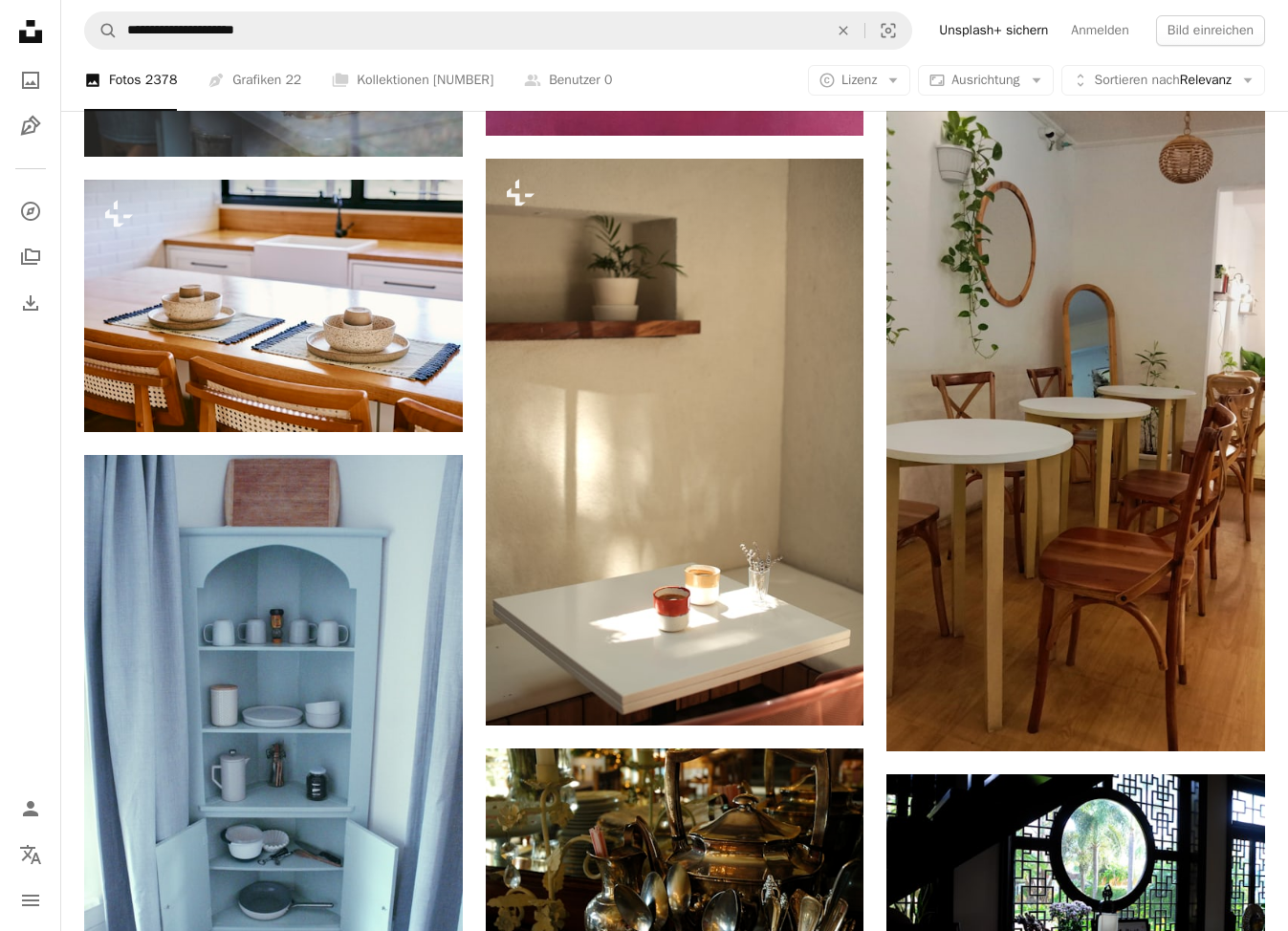 scroll, scrollTop: 95276, scrollLeft: 0, axis: vertical 